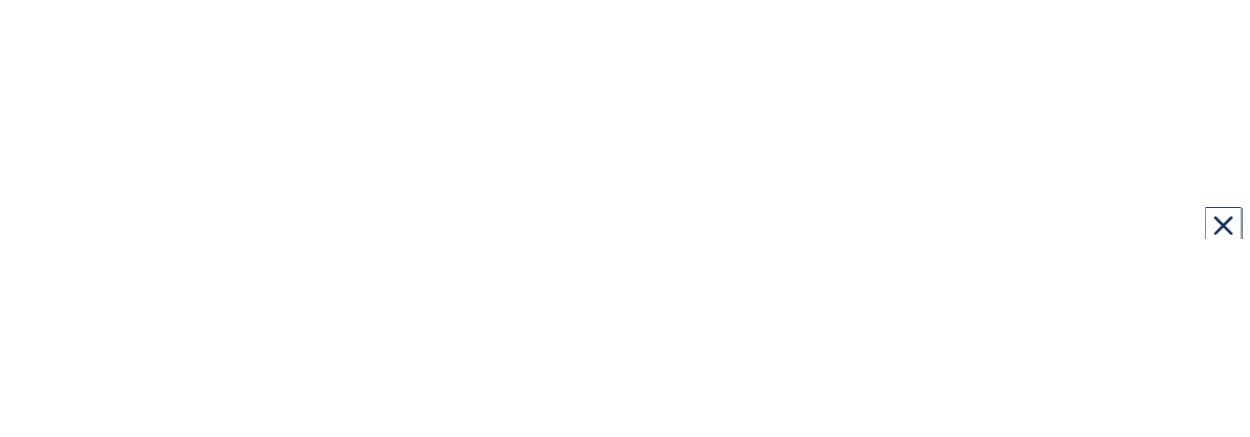 scroll, scrollTop: 0, scrollLeft: 0, axis: both 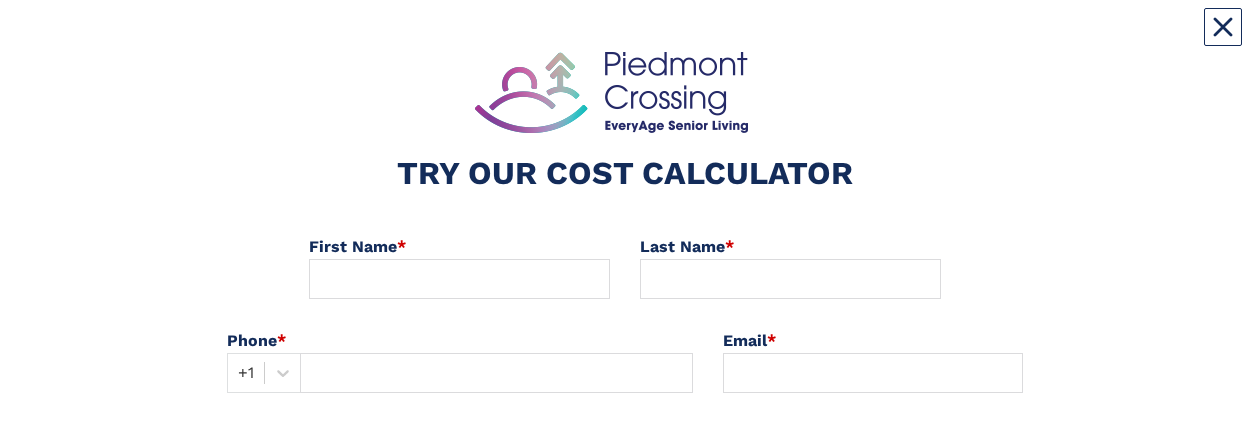 click on "TRY OUR COST CALCULATOR First Name * Last Name * Phone * +1 Email * SUBMIT
ProForms by Waypoint Converts" at bounding box center (625, 315) 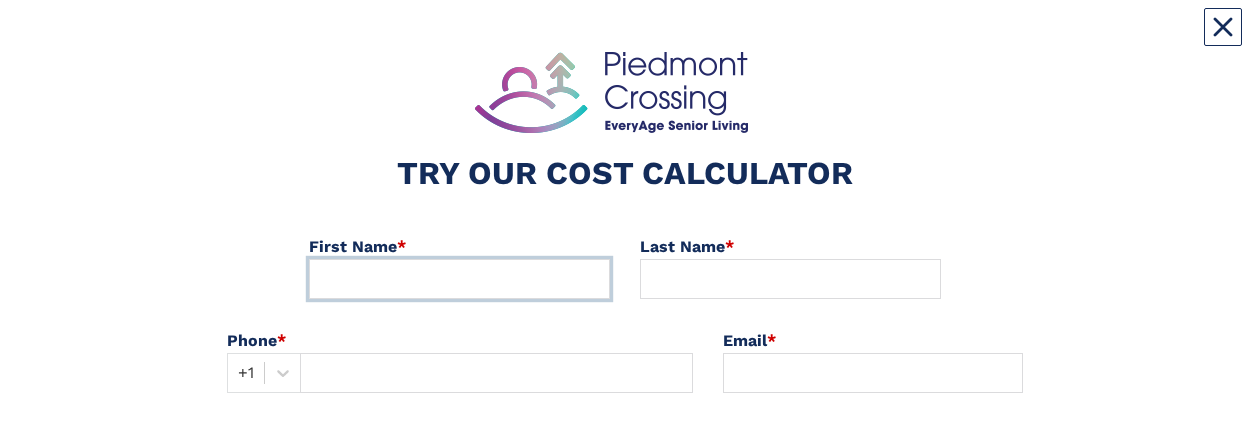 click at bounding box center [459, 279] 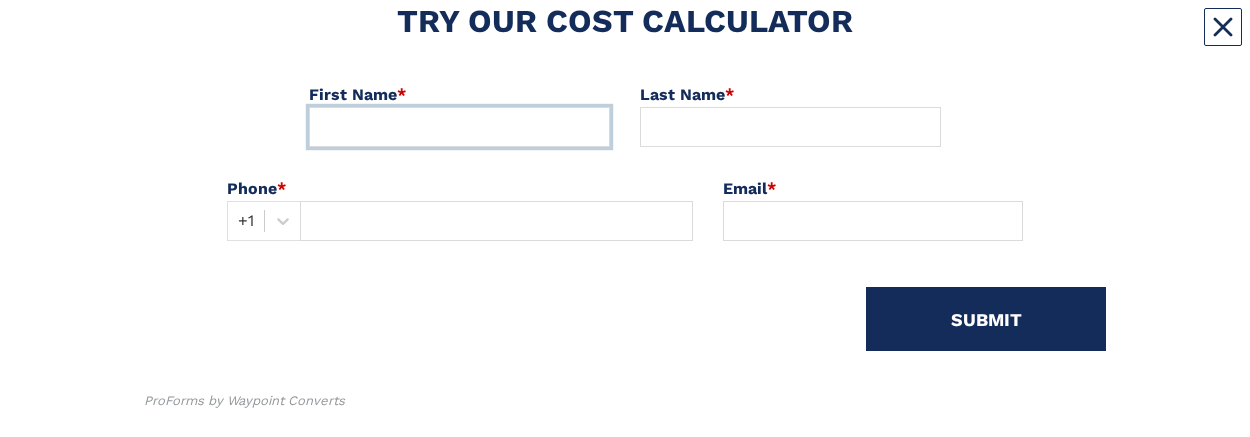 scroll, scrollTop: 192, scrollLeft: 0, axis: vertical 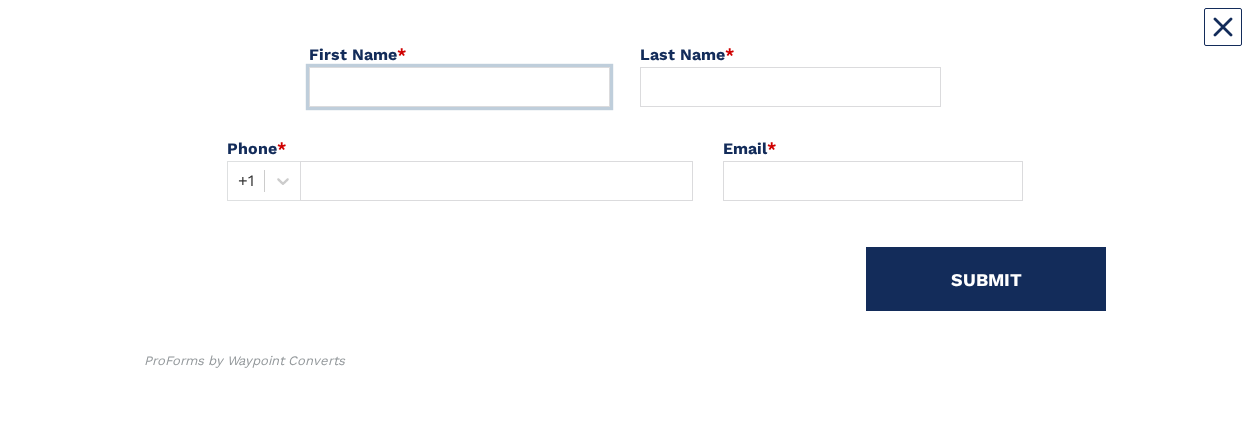 click at bounding box center [459, 87] 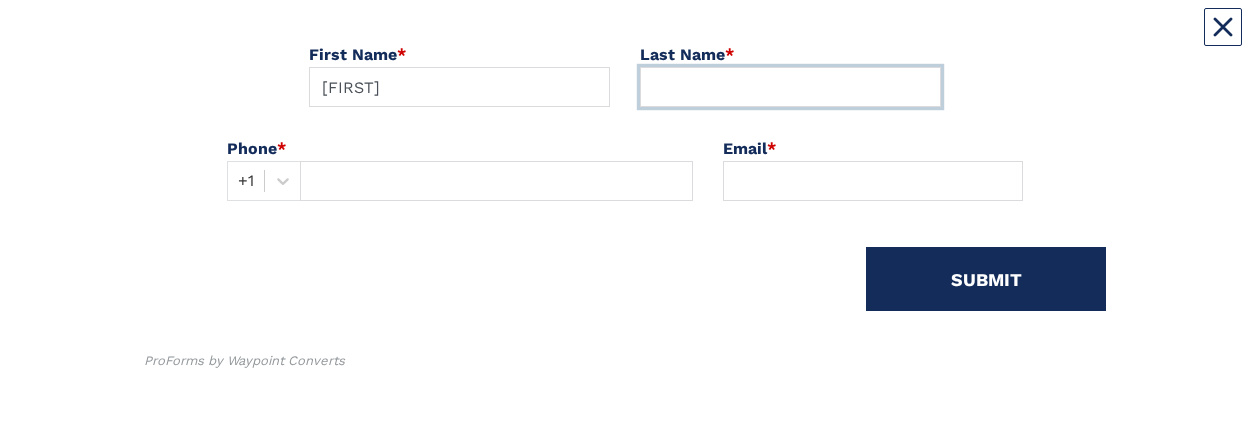 type on "[LAST]" 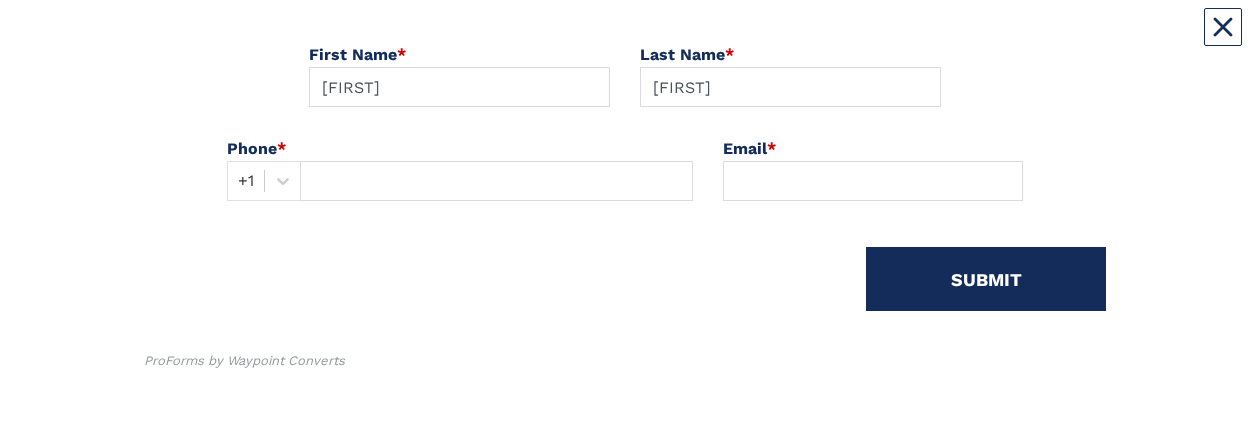 type on "[PHONE]" 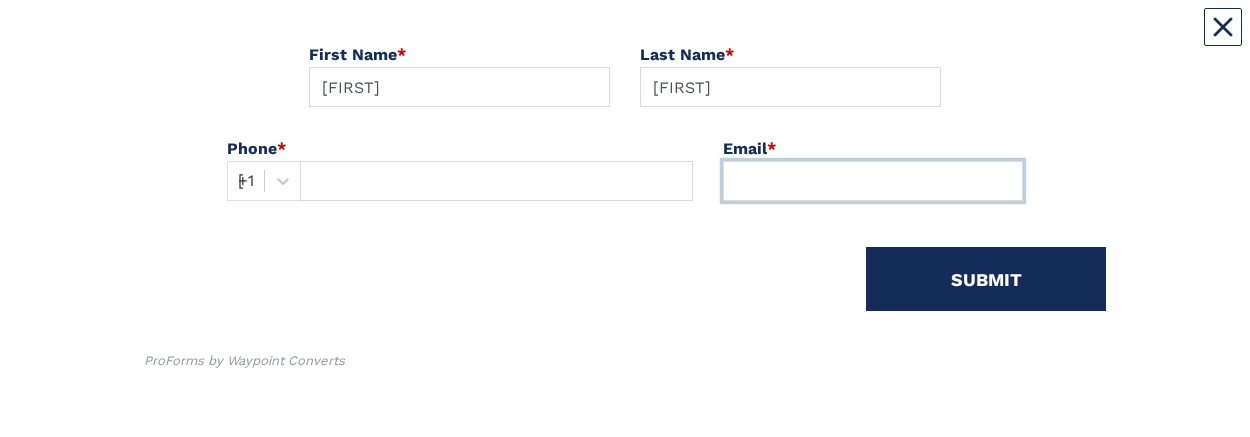 type on "[EMAIL]" 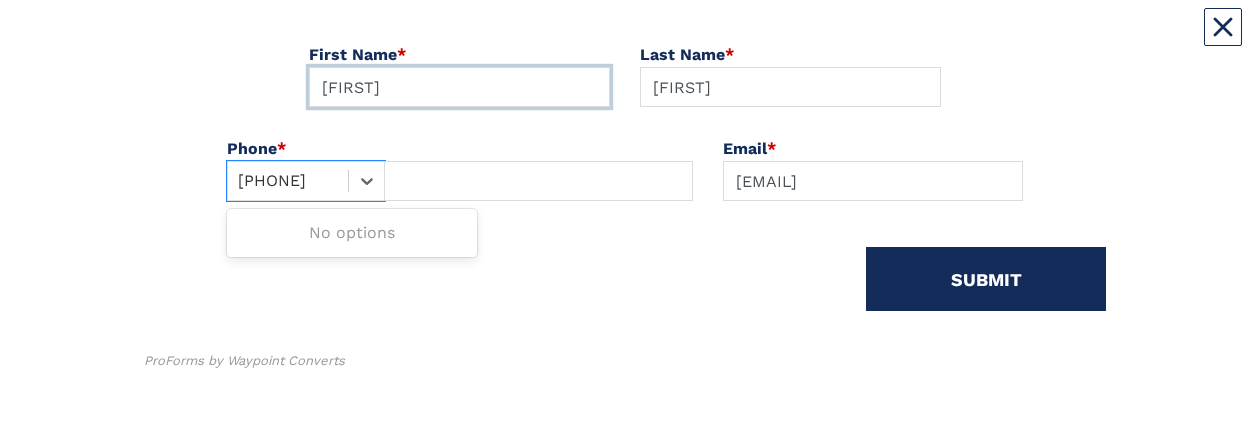 click on "[PHONE]" at bounding box center (288, 181) 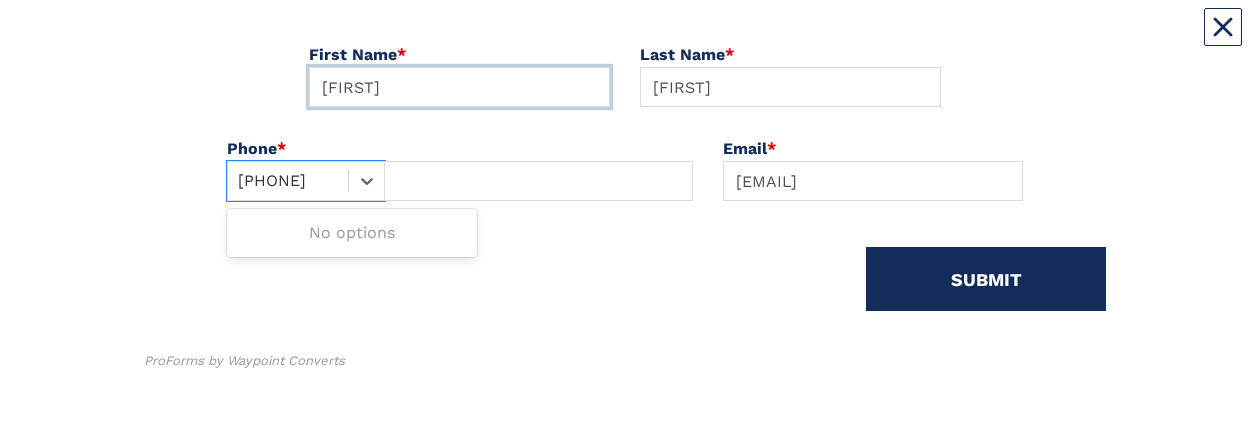 type on "3368299905" 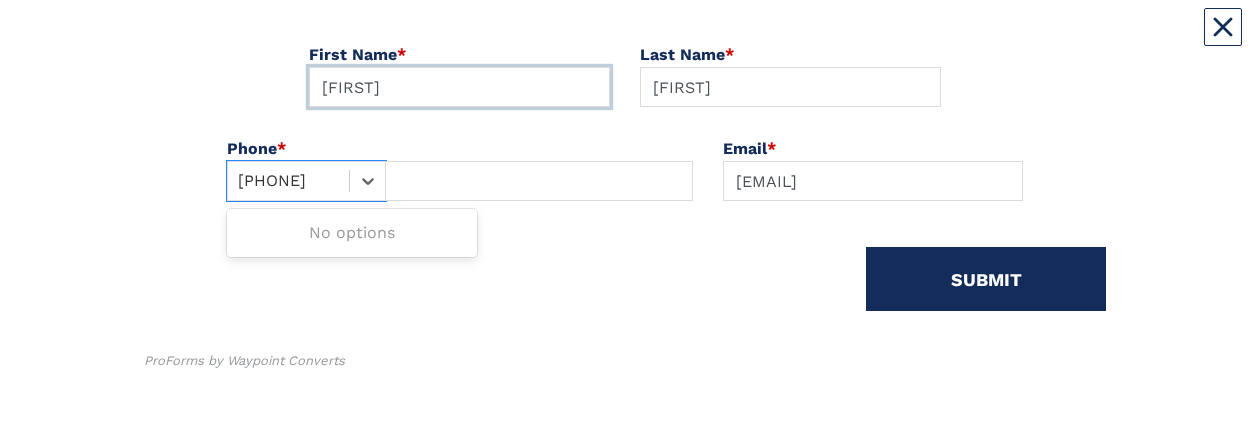 type 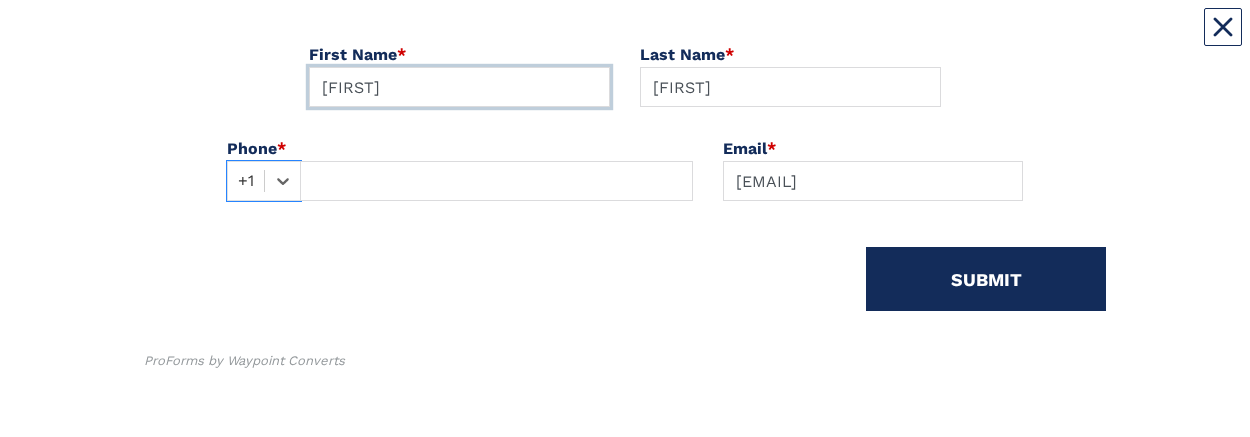 drag, startPoint x: 370, startPoint y: 177, endPoint x: 370, endPoint y: 193, distance: 16 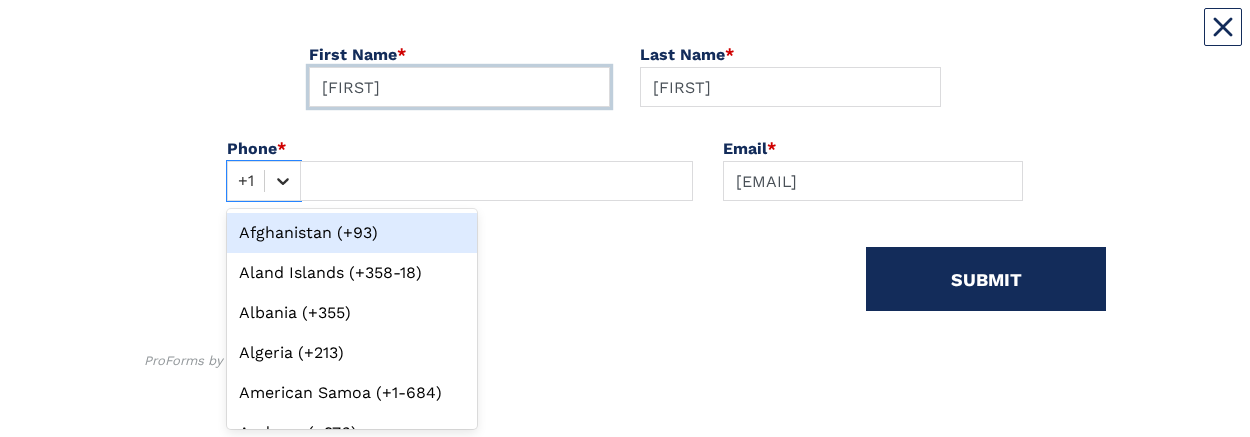 click 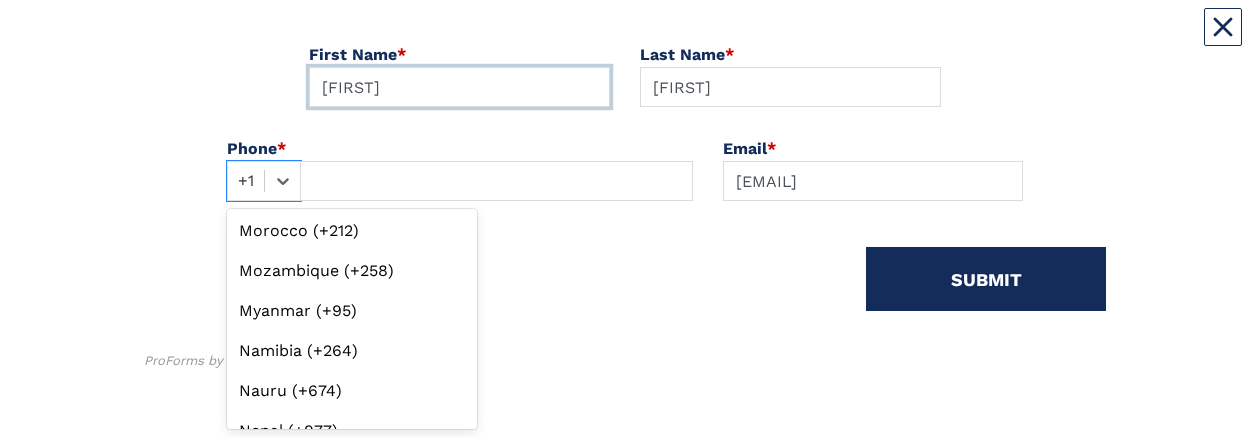 scroll, scrollTop: 6010, scrollLeft: 0, axis: vertical 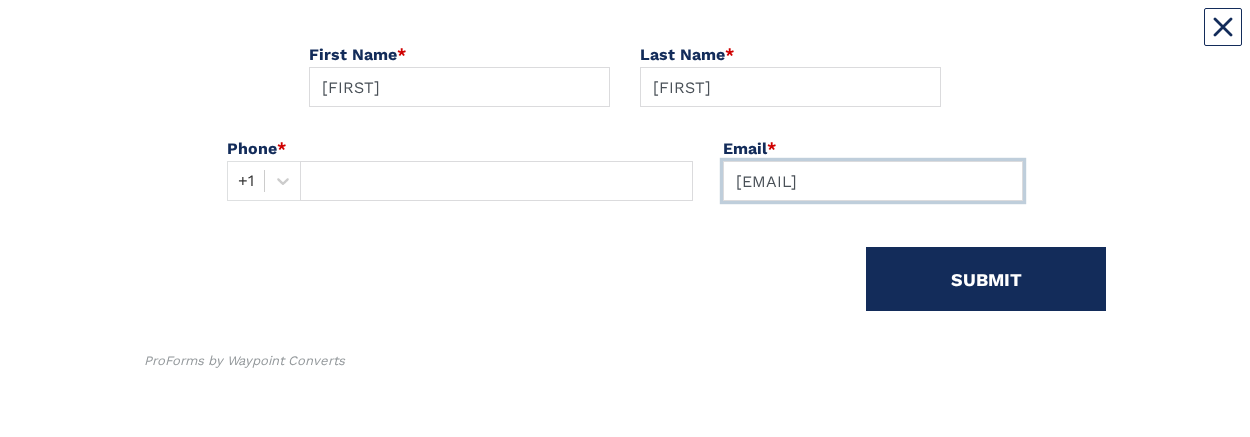 click on "[EMAIL]" at bounding box center (873, 181) 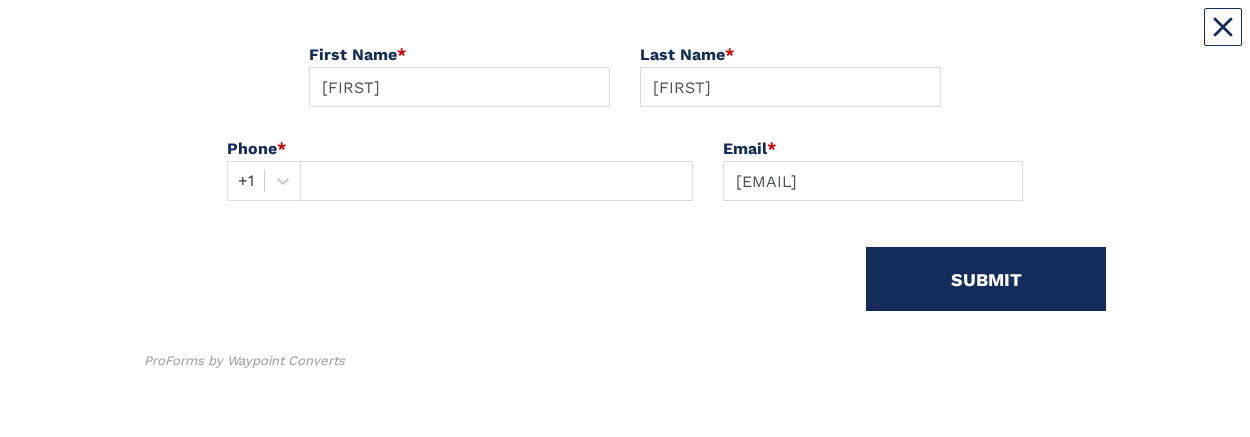 click at bounding box center (240, 181) 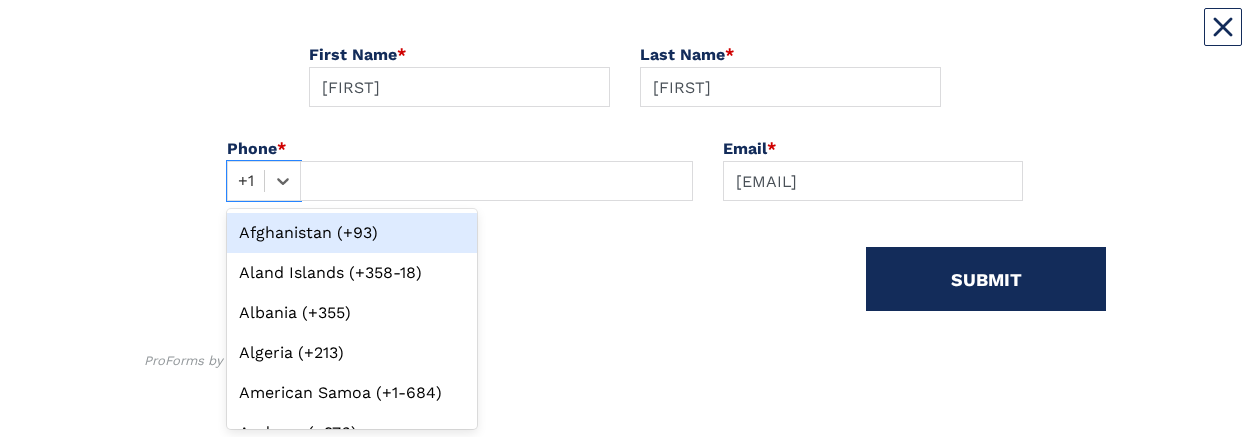 type on "3368295570" 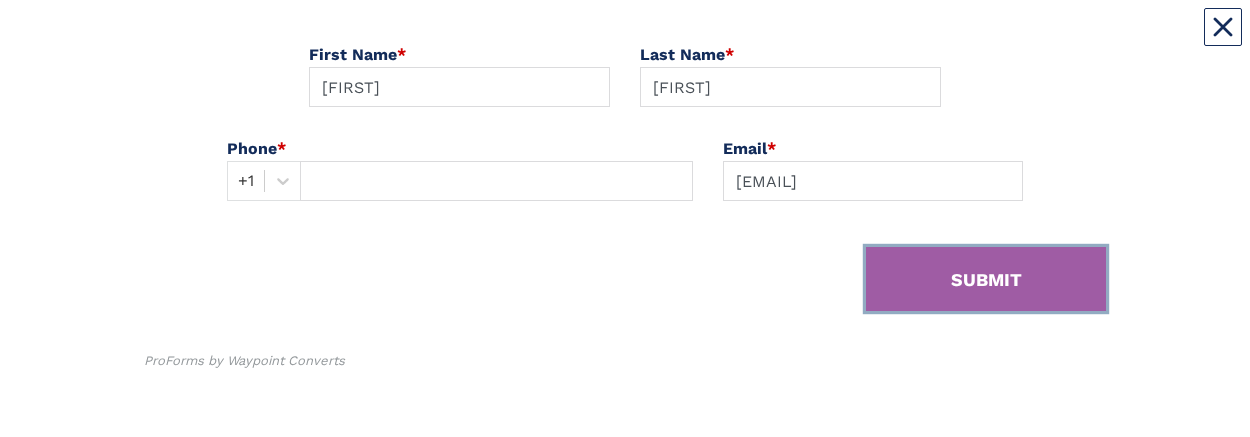 click on "SUBMIT" at bounding box center (986, 279) 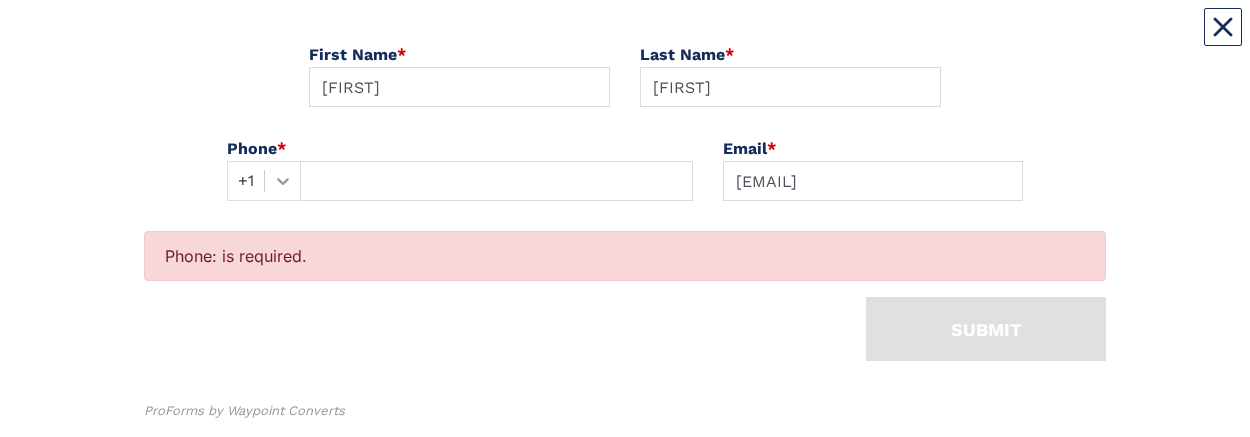 scroll, scrollTop: 241, scrollLeft: 0, axis: vertical 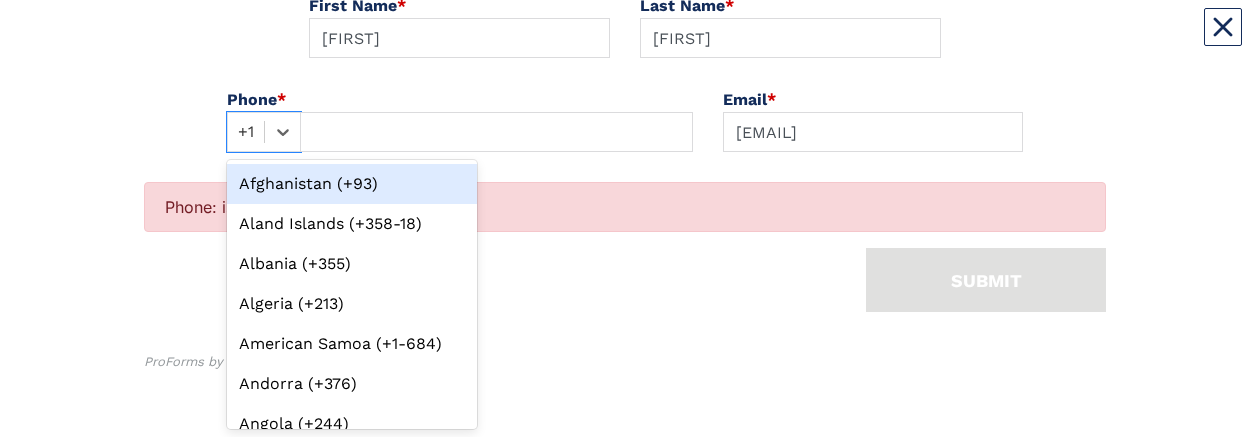 click on "option Afghanistan (+93) focused, 1 of 245. 245 results available. Use Up and Down to choose options, press Enter to select the currently focused option, press Escape to exit the menu, press Tab to select the option and exit the menu. +1 Afghanistan (+93) Aland Islands (+358-18) Albania (+355) Algeria (+213) American Samoa (+1-684) Andorra (+376) Angola (+244) Anguilla (+1-264) Antigua and Barbuda (+1-268) Argentina (+54) Armenia (+374) Aruba (+297) Australia (+61) Austria (+43) Azerbaijan (+994) Bahamas (+1-242) Bahrain (+973) Bangladesh (+880) Barbados (+1-246) Belarus (+375) Belgium (+32) Belize (+501) Benin (+229) Bermuda (+1-441) Bhutan (+975) Bolivia (+591) Bonaire, Saint Eustatius and Saba  (+599) Bosnia and Herzegovina (+387) Botswana (+267) Brazil (+55) British Indian Ocean Territory (+246) British Virgin Islands (+1-284) Brunei (+673) Bulgaria (+359) Burkina Faso (+226) Burundi (+257) Cambodia (+855) Cameroon (+237) Canada (+1) Cape Verde (+238) Cayman Islands (+1-345) Chad (+235) Chile (+56)" at bounding box center (264, 132) 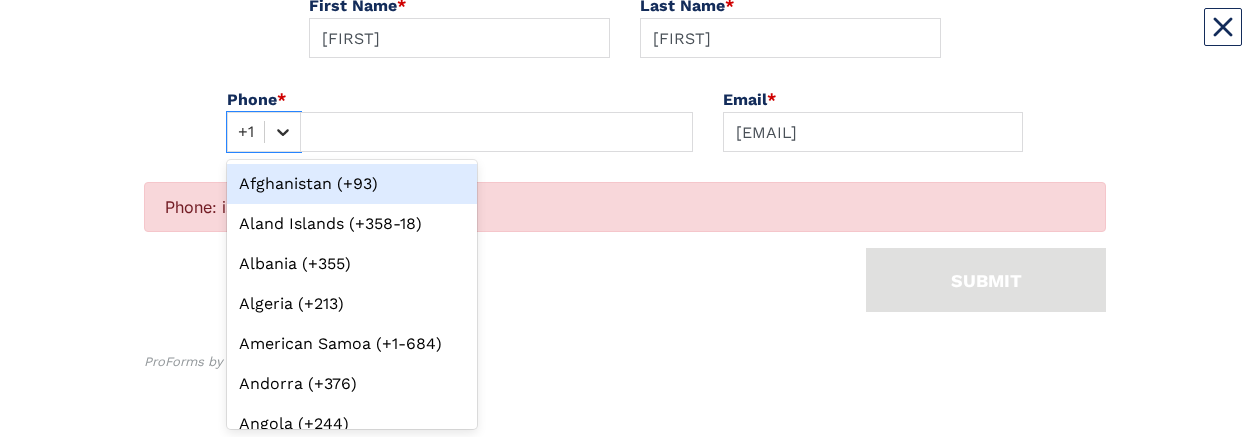click 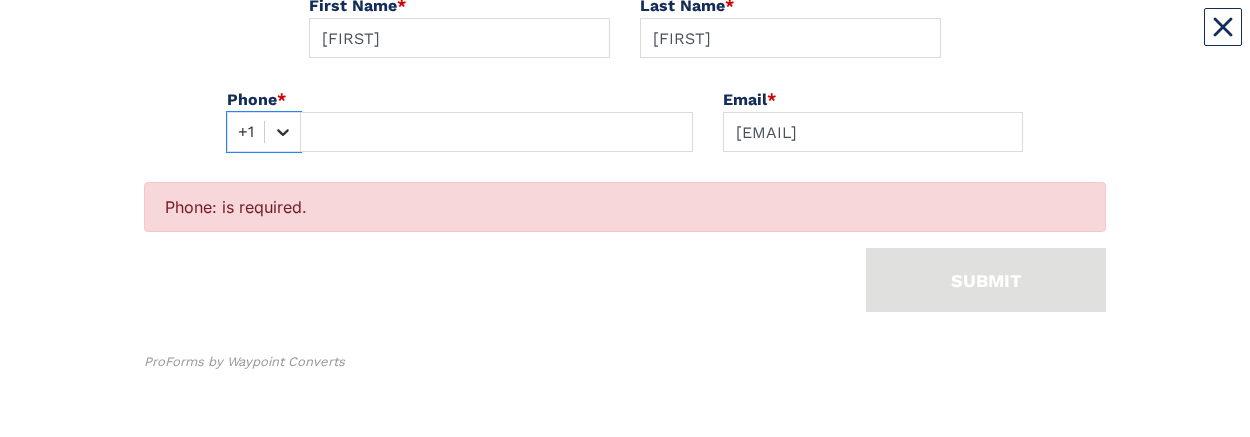 click 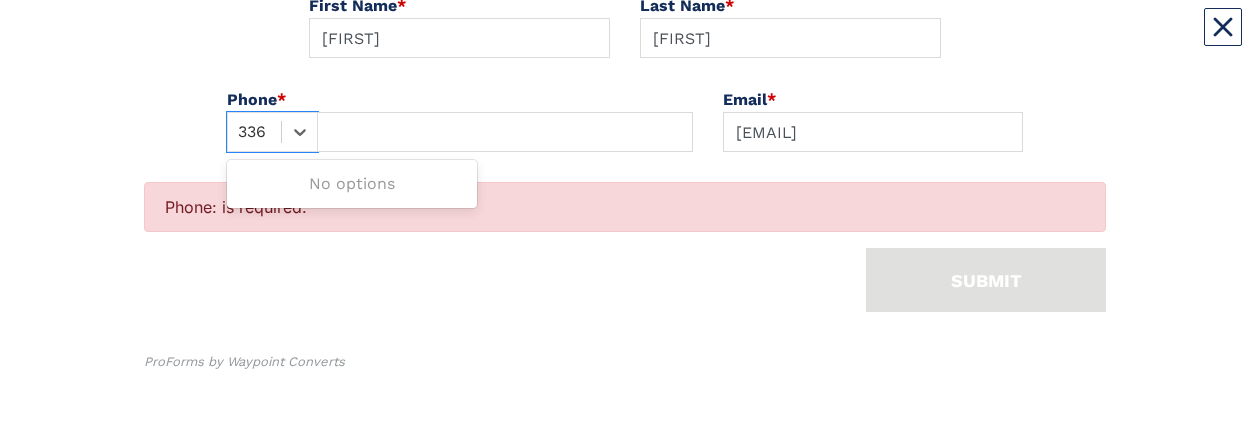 type on "3368295570" 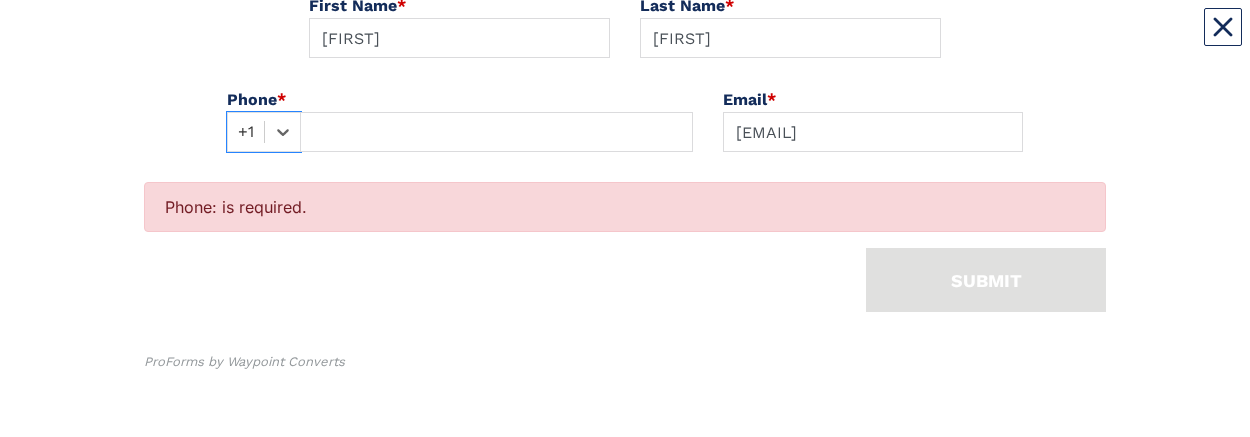 click on "Select is focused ,type to refine list, press Down to open the menu, [PHONE]" at bounding box center (460, 132) 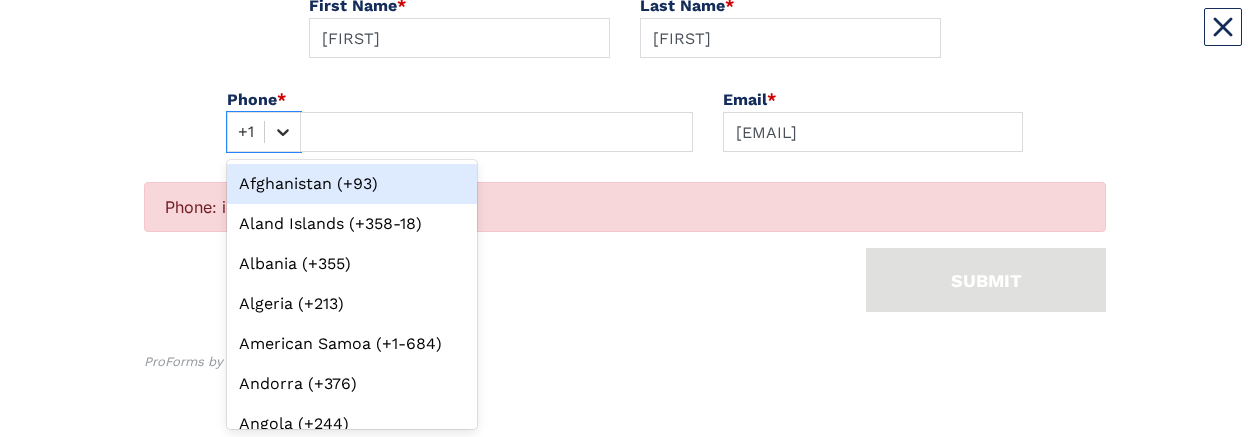 click 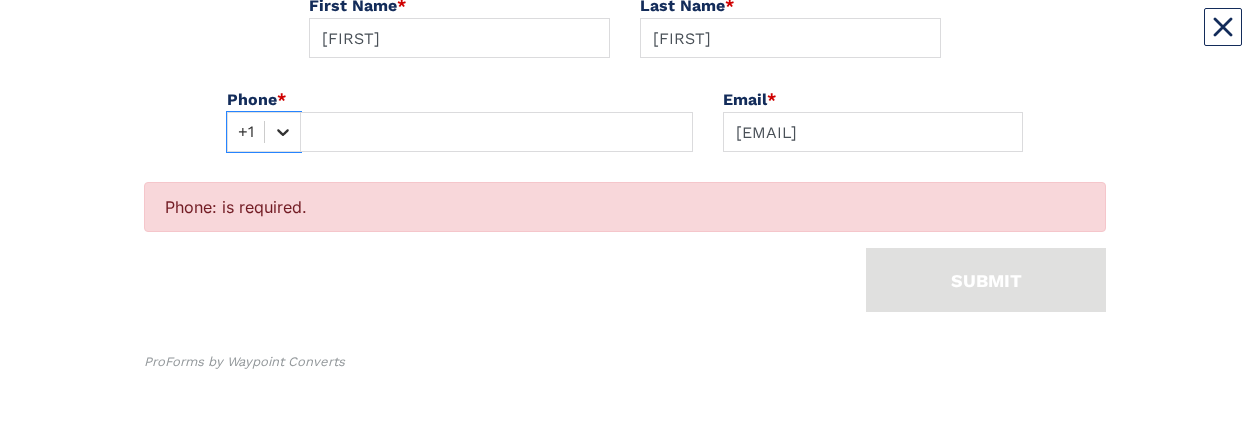 click 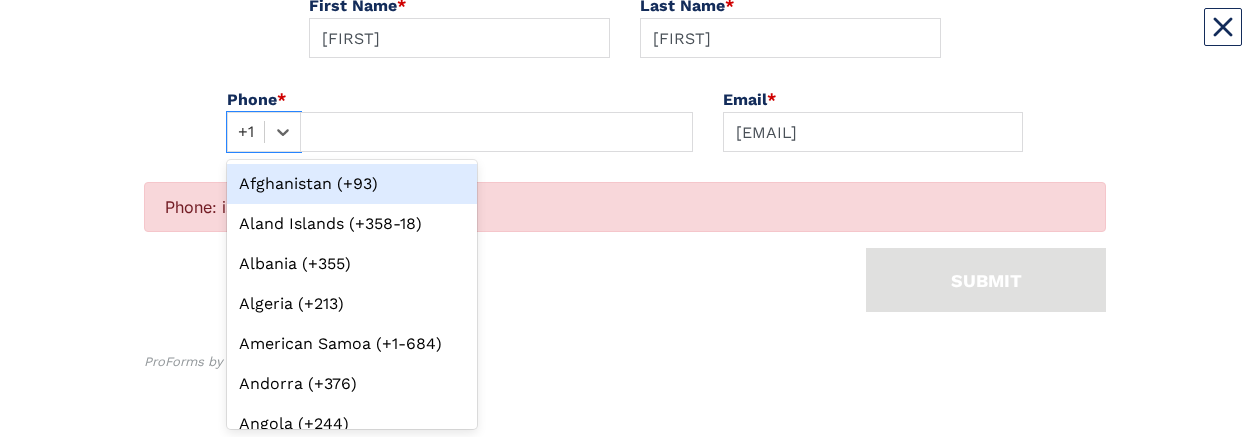 click at bounding box center [246, 132] 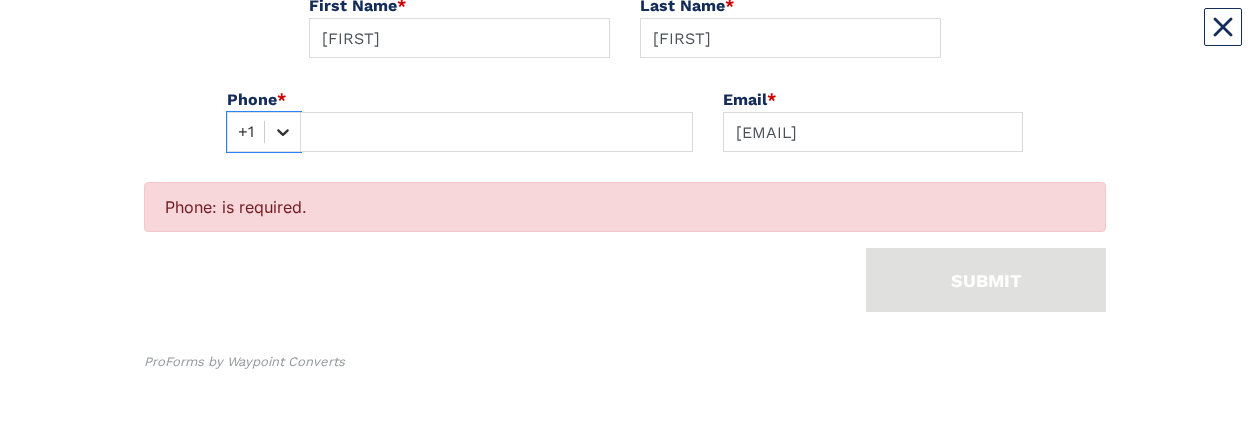 click 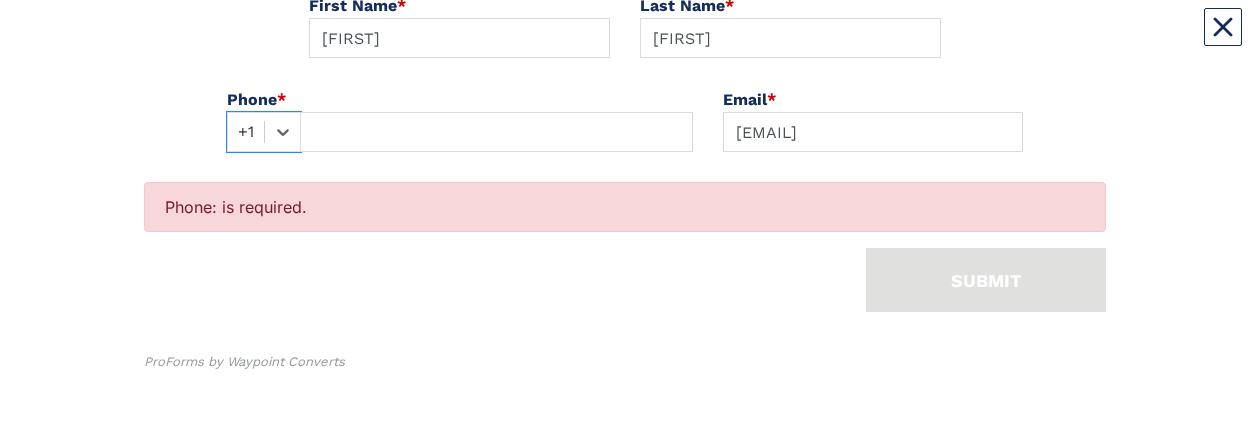 click at bounding box center (246, 132) 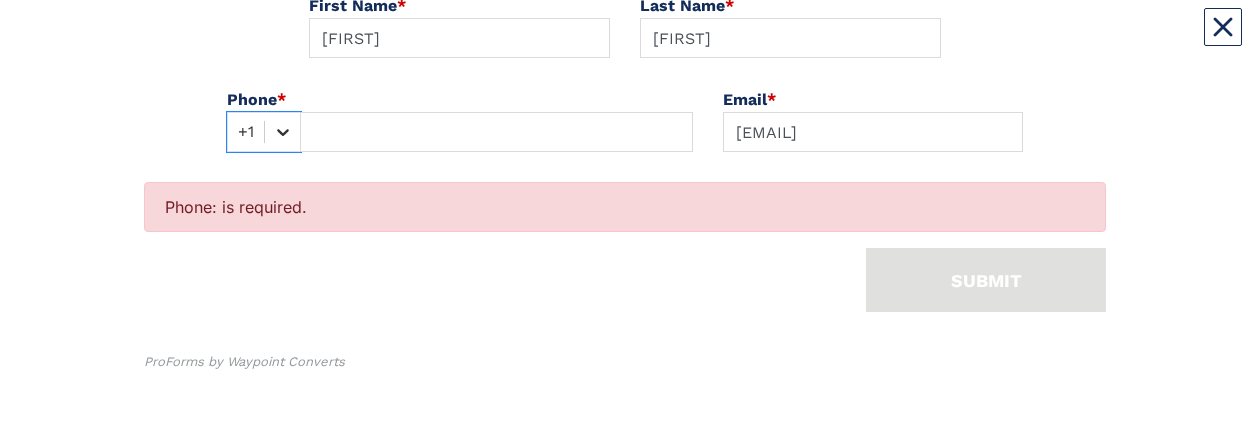 click at bounding box center [282, 132] 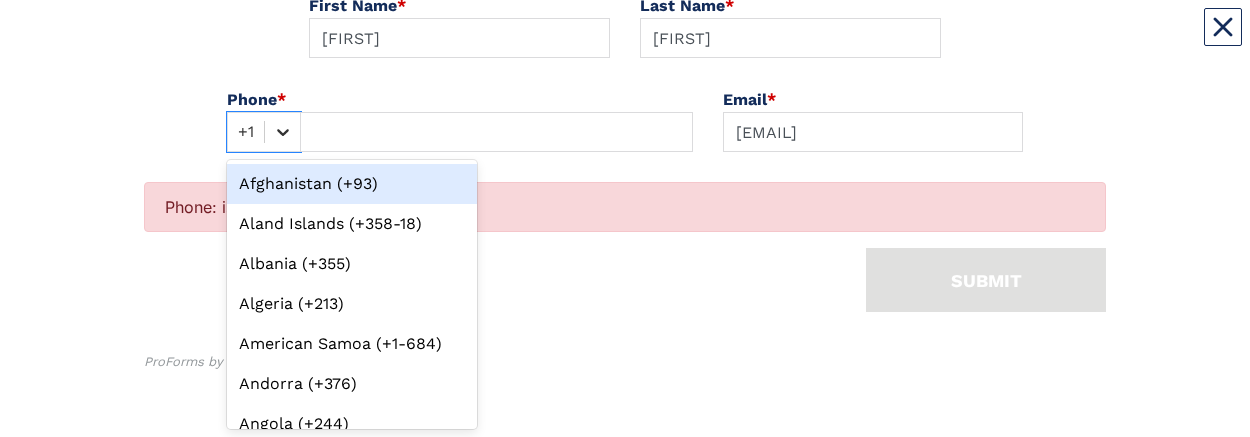 click at bounding box center (283, 132) 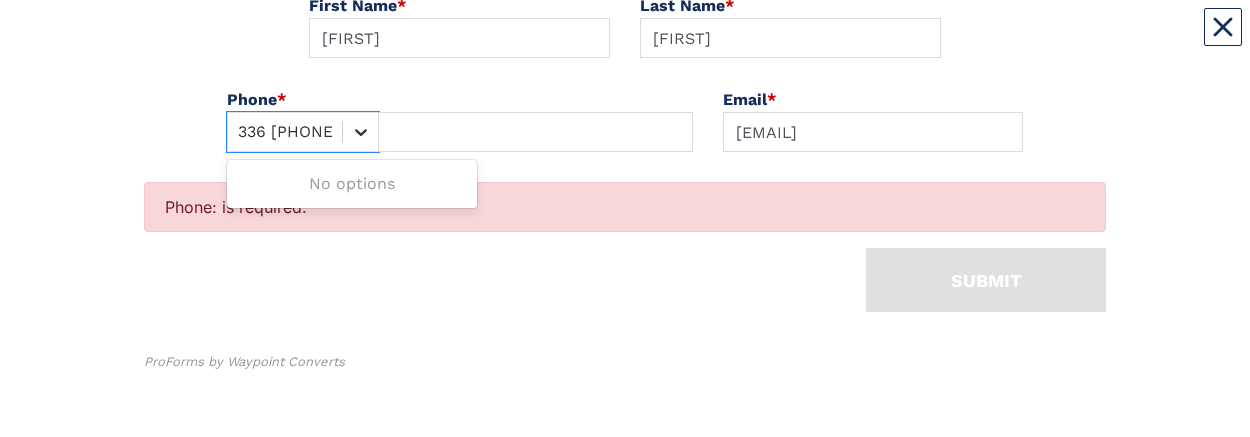 type on "336 8295570" 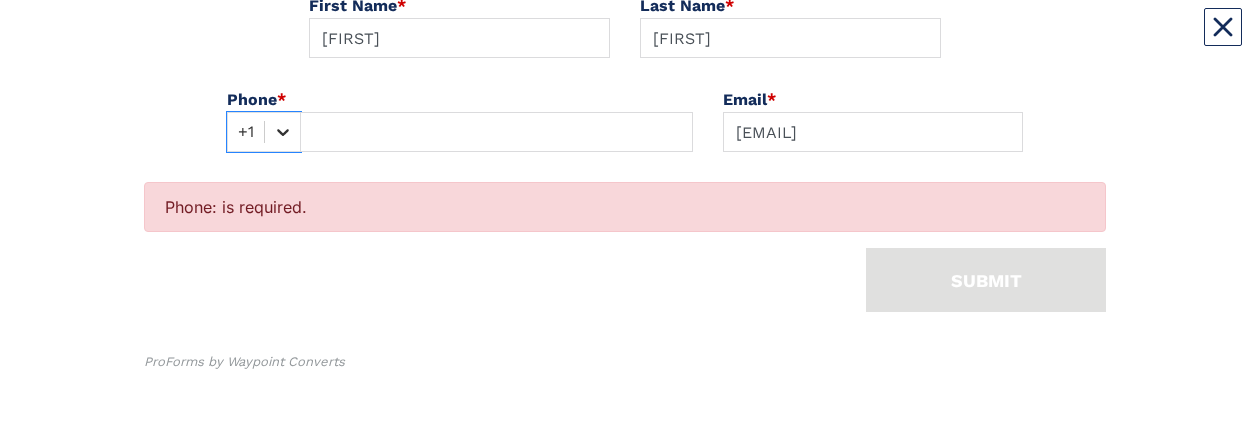 click on "Select is focused ,type to refine list, press Down to open the menu, [PHONE]" at bounding box center (460, 132) 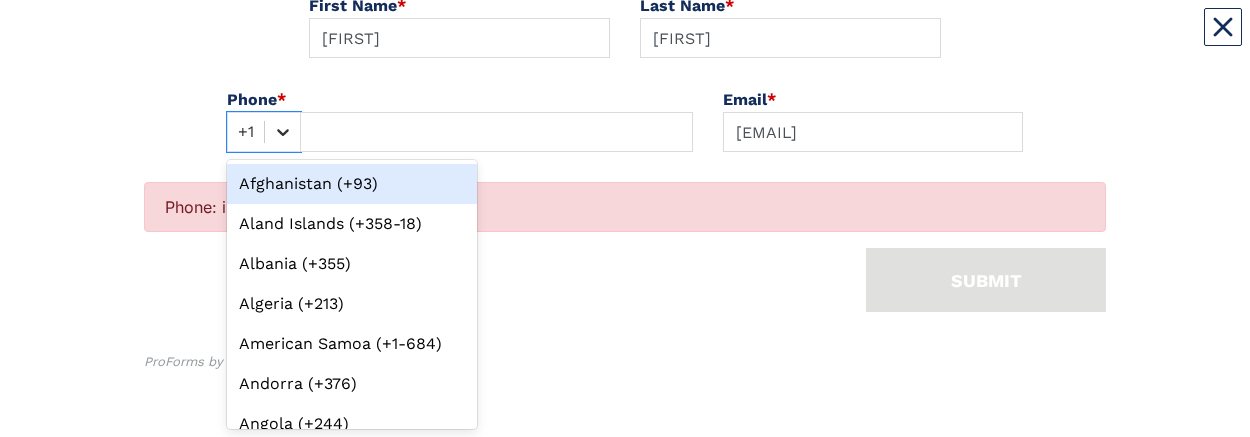 drag, startPoint x: 280, startPoint y: 123, endPoint x: 278, endPoint y: 133, distance: 10.198039 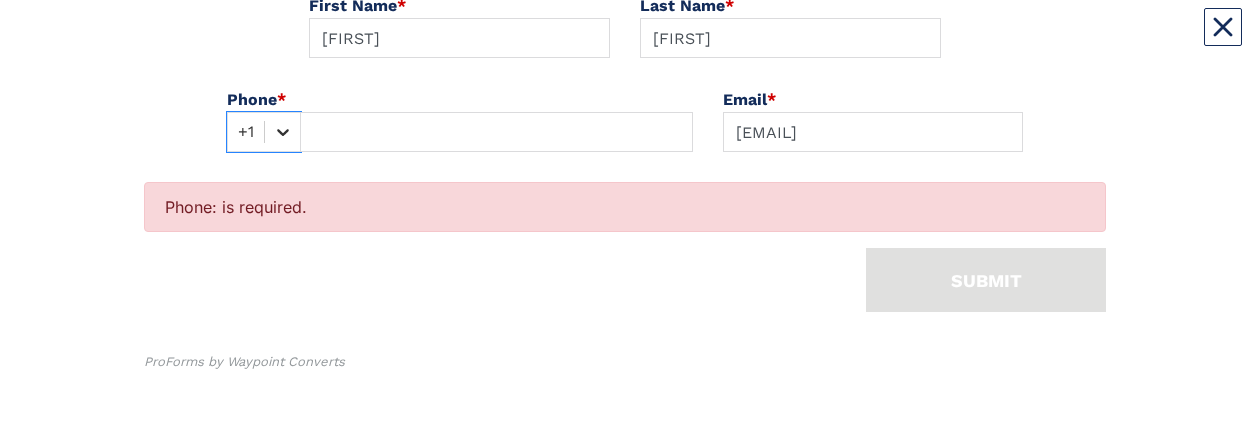 click 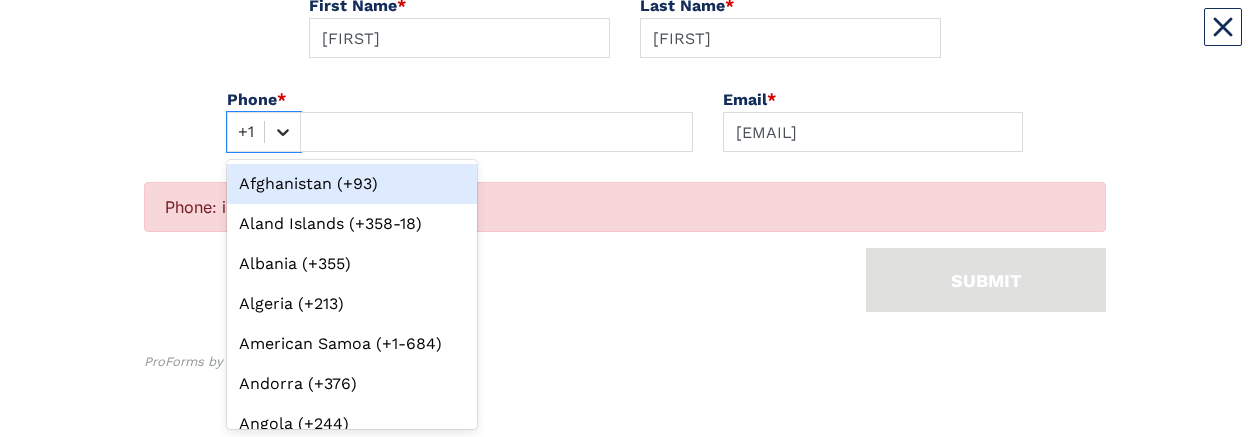 click 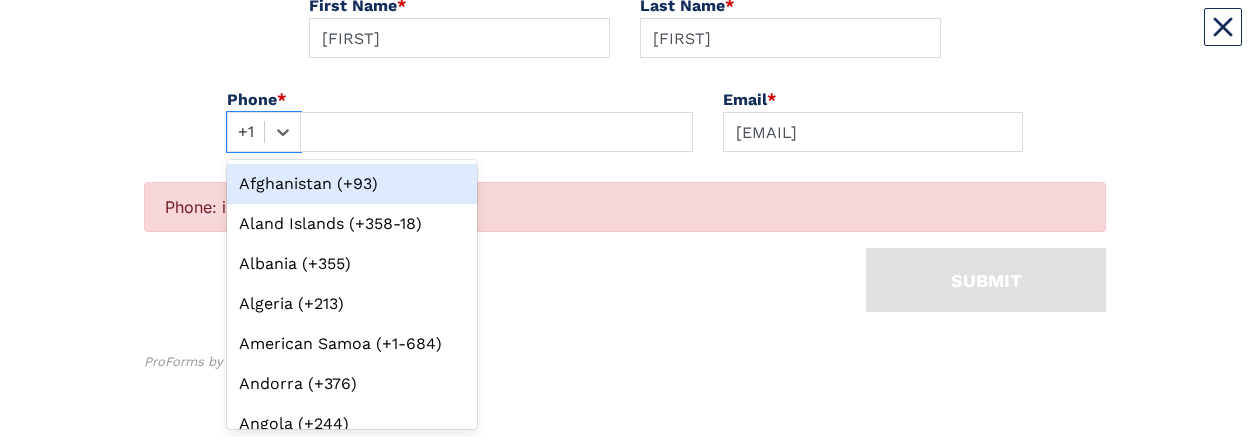 scroll, scrollTop: 232, scrollLeft: 0, axis: vertical 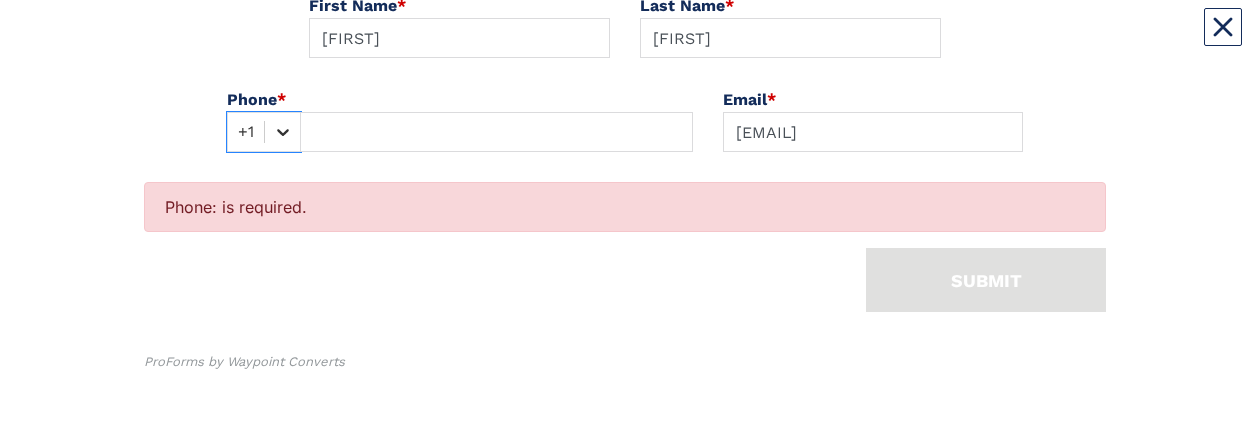 click 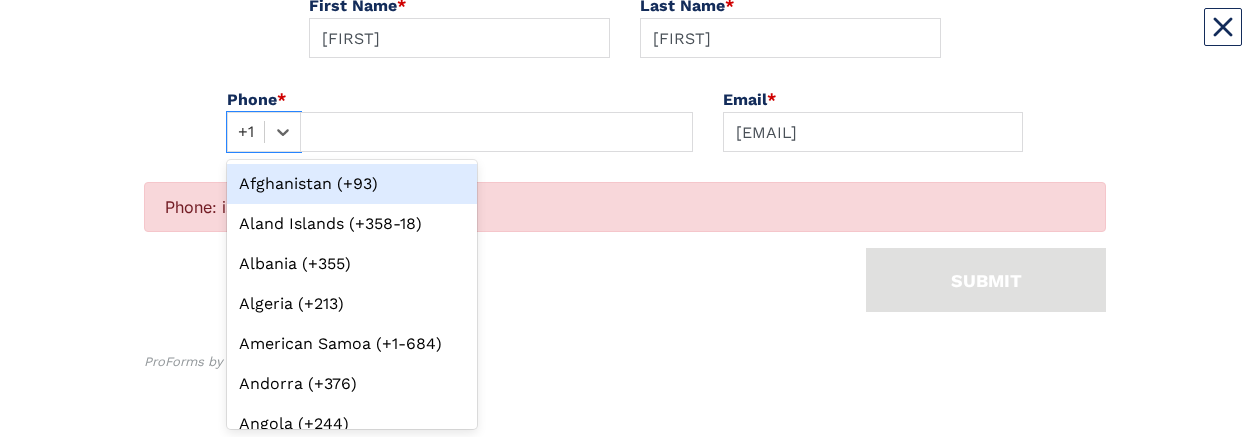 click at bounding box center [246, 132] 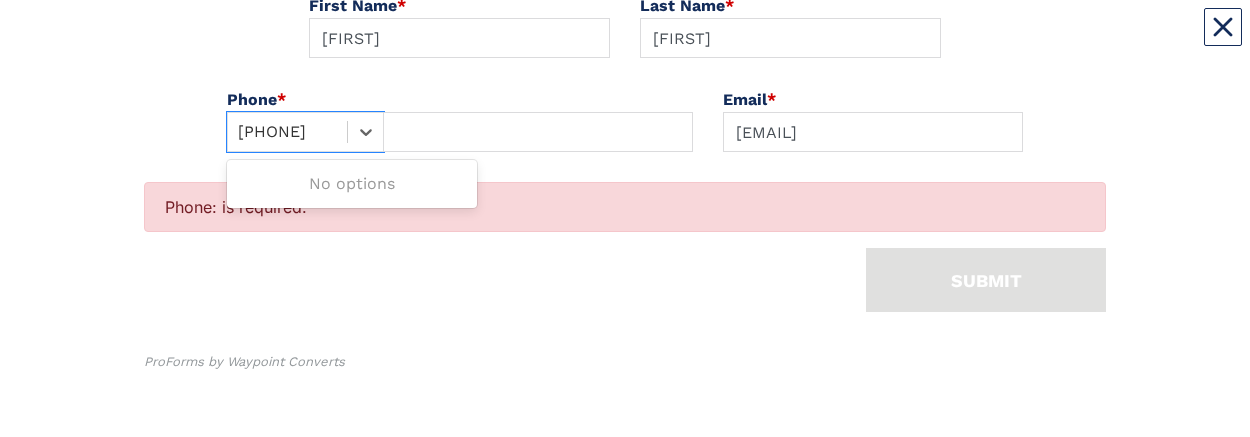 click on "3368295570" at bounding box center [287, 132] 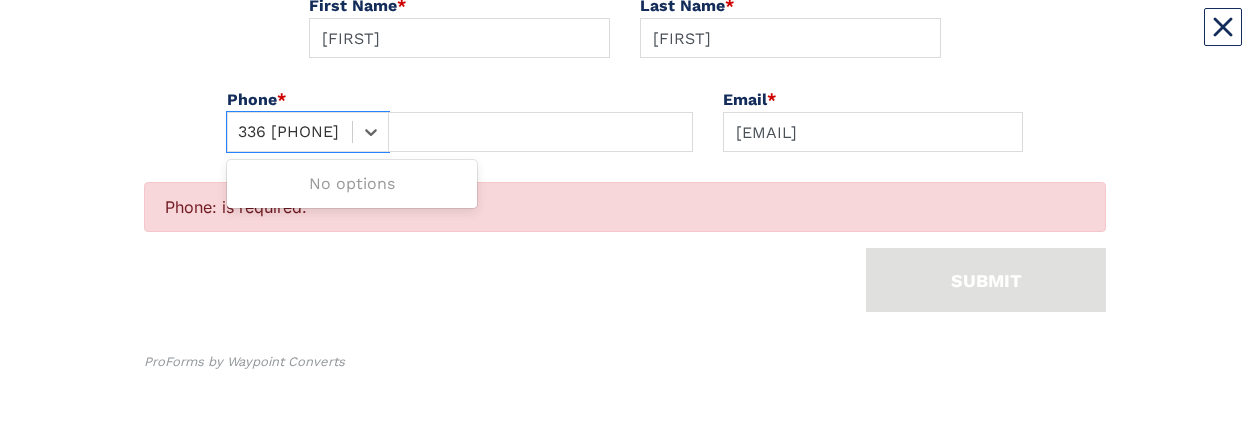 drag, startPoint x: 297, startPoint y: 129, endPoint x: 314, endPoint y: 125, distance: 17.464249 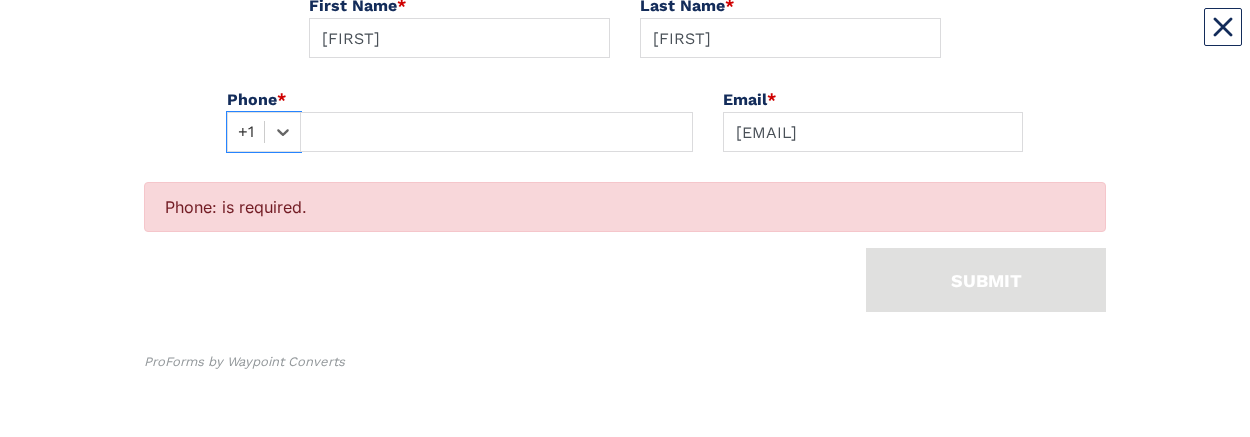 click on "Select is focused ,type to refine list, press Down to open the menu, [PHONE]" at bounding box center (460, 132) 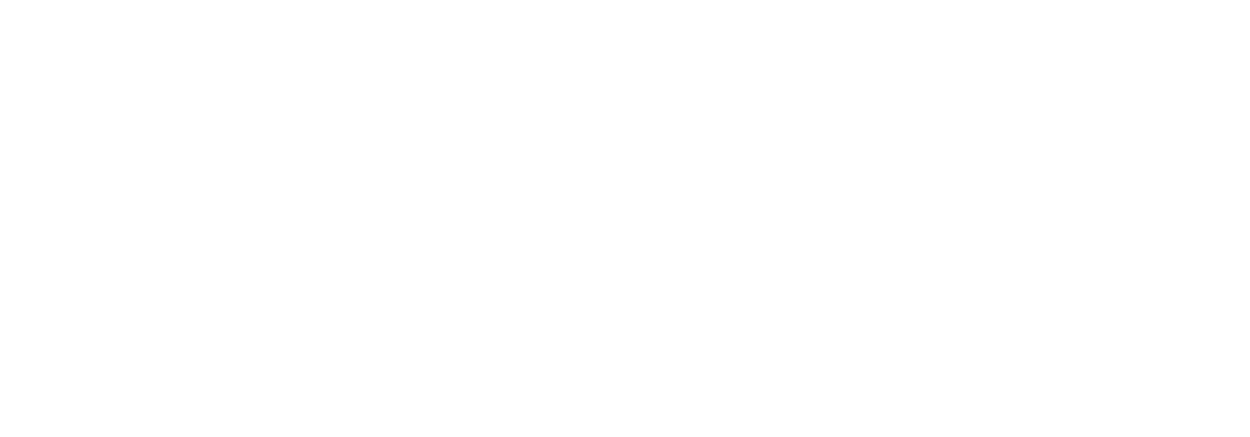 scroll, scrollTop: 0, scrollLeft: 0, axis: both 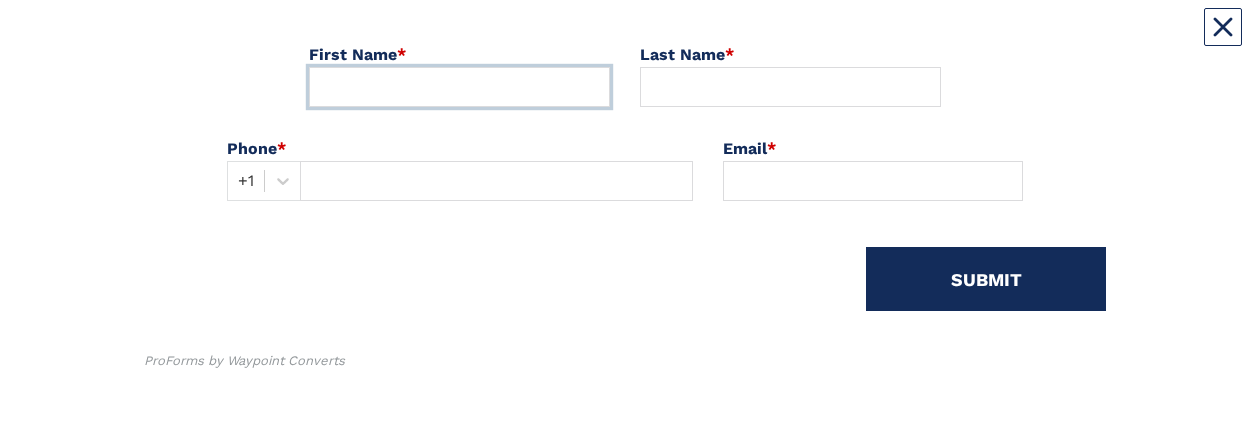 click at bounding box center [459, 87] 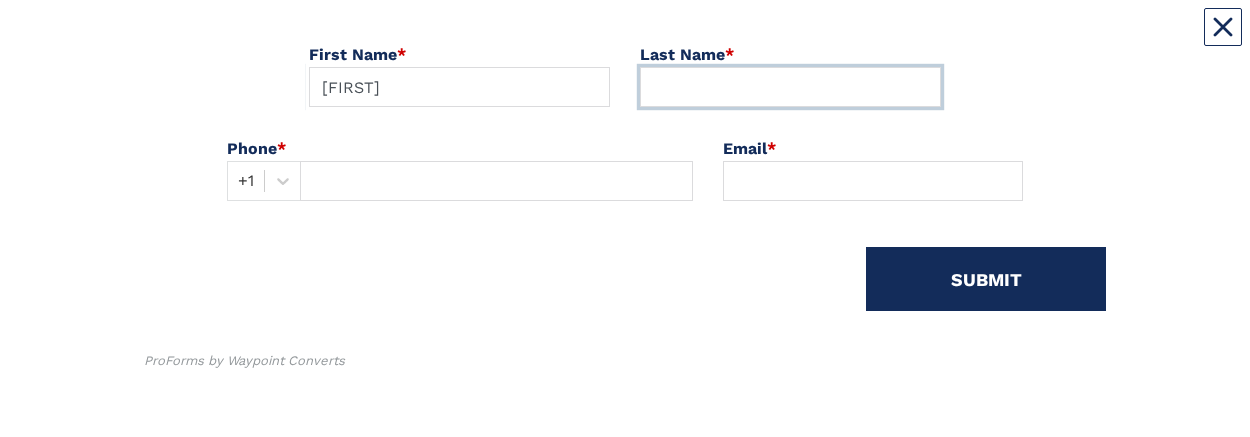 type on "[LAST]" 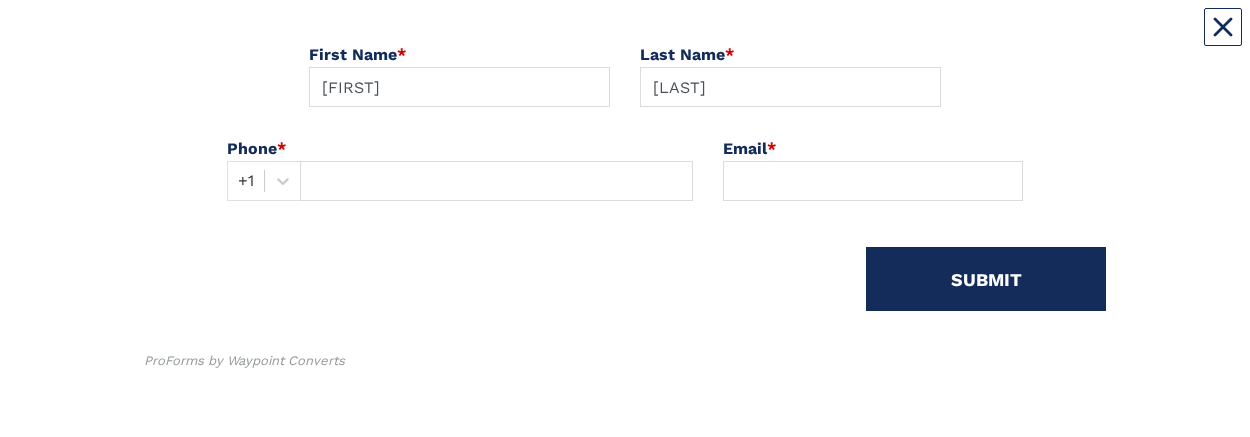 type on "[PHONE]" 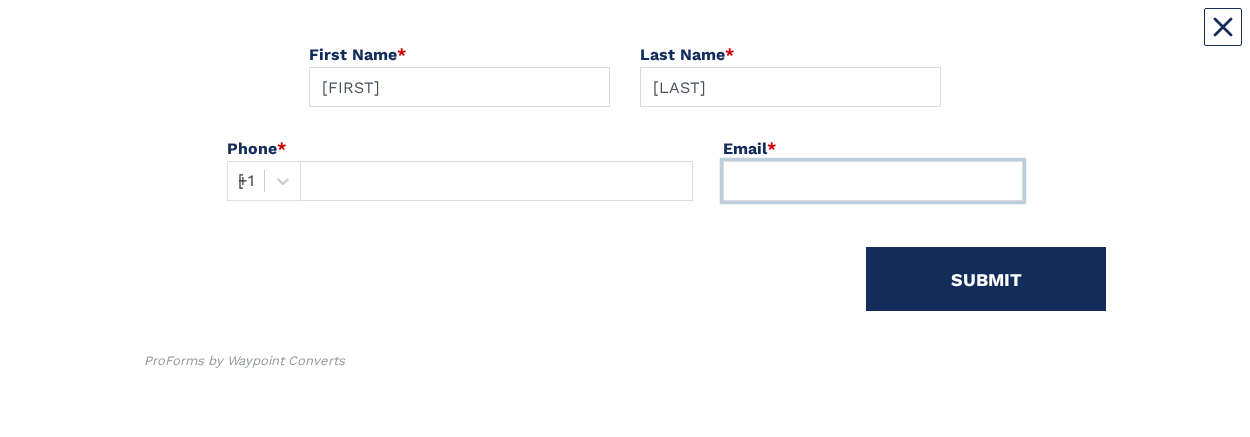 type on "[EMAIL]" 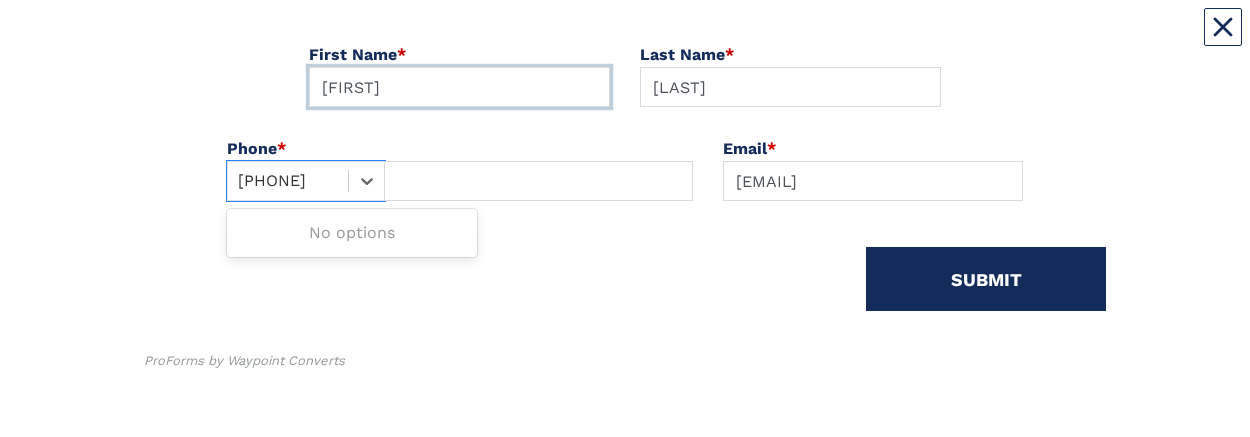 click on "[PHONE]" at bounding box center (288, 181) 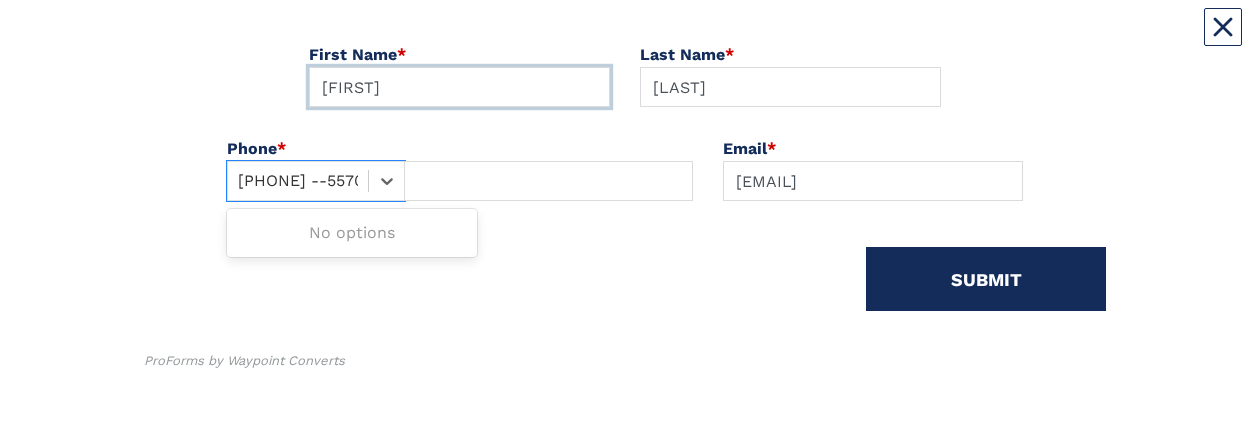 click on "[PHONE] --5570" at bounding box center [298, 181] 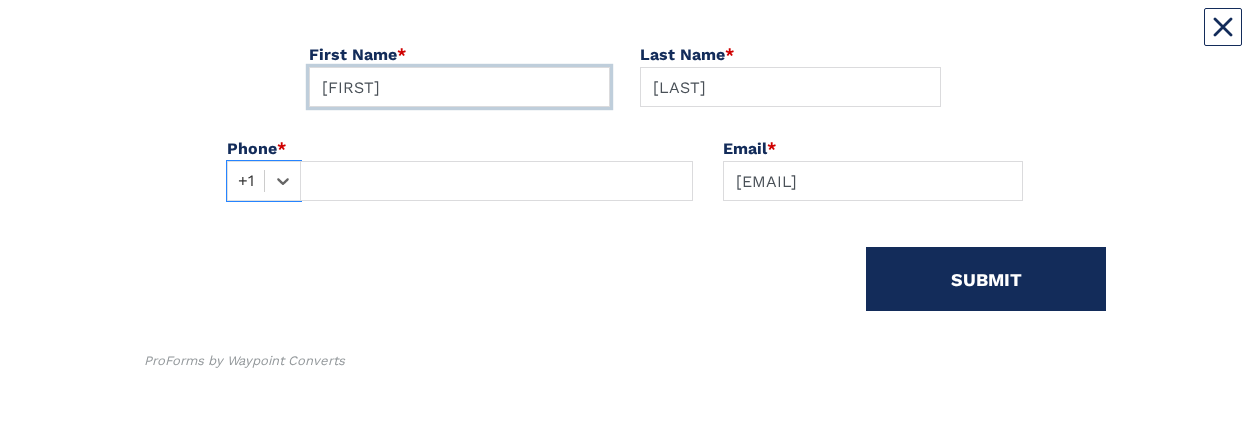 click on "Select is focused ,type to refine list, press Down to open the menu, [PHONE]" at bounding box center (460, 181) 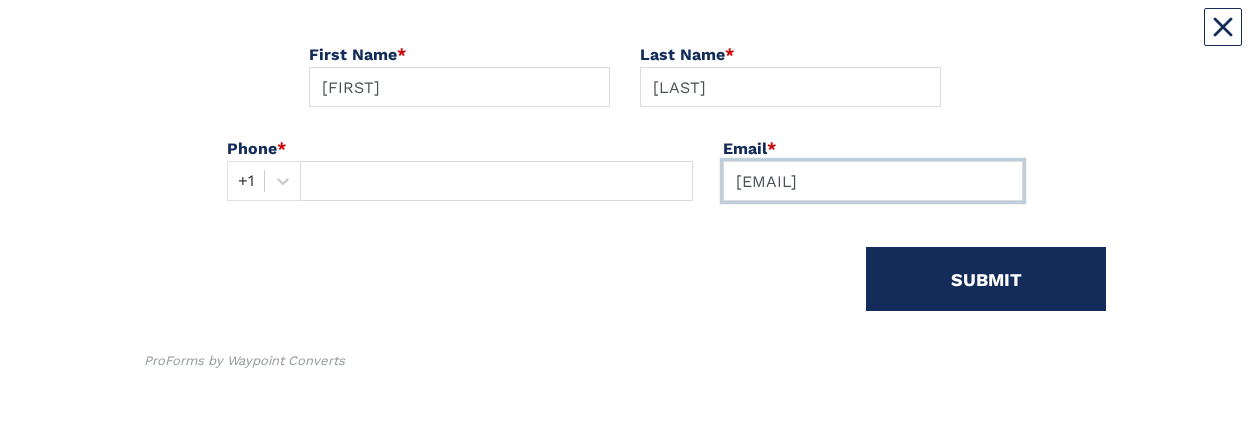 click on "[EMAIL]" at bounding box center (873, 181) 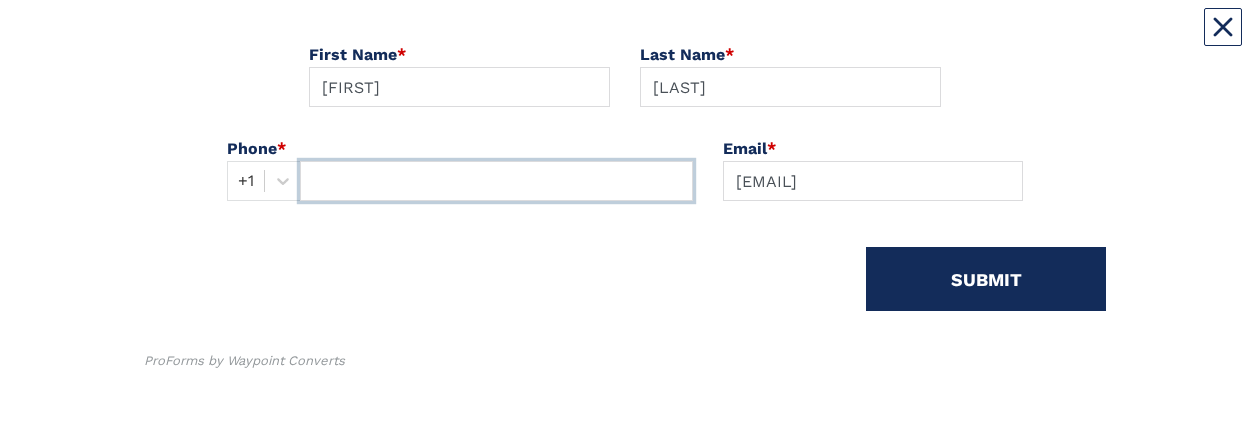 click at bounding box center [496, 181] 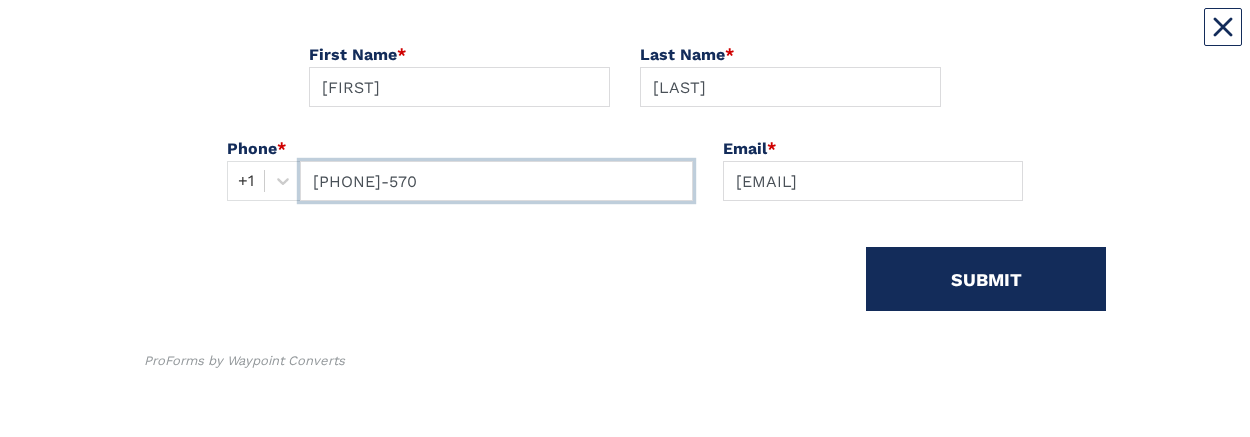 click on "[PHONE]-570" at bounding box center (496, 181) 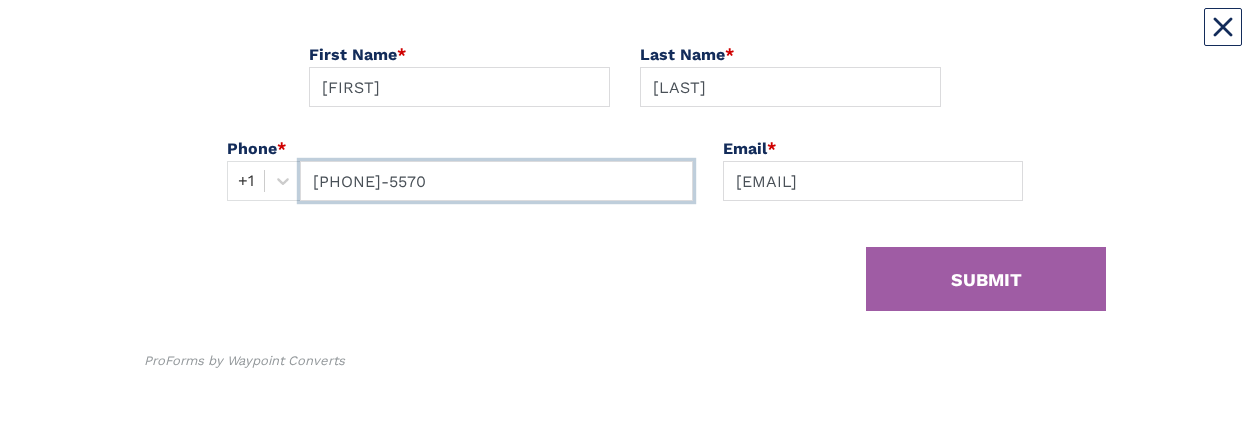 type on "[PHONE]-5570" 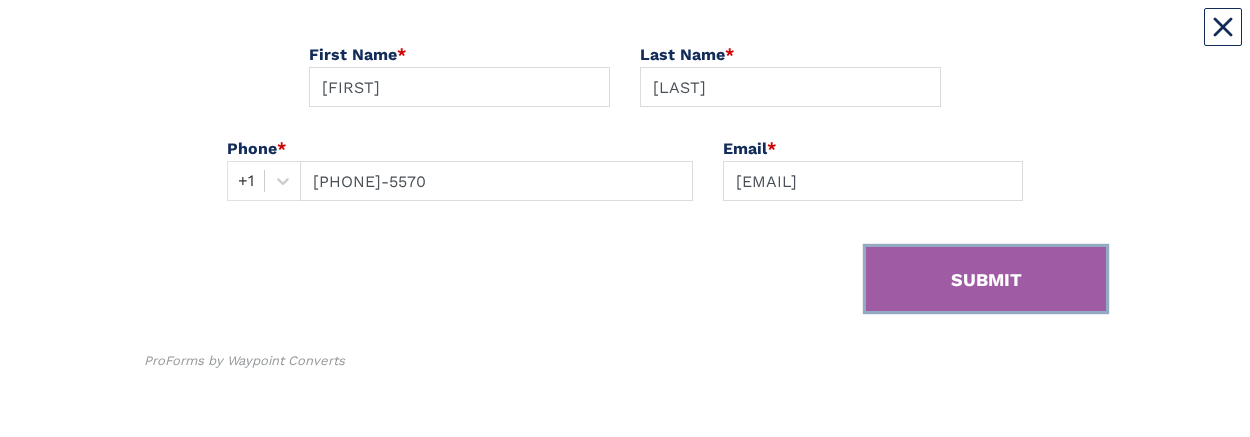 click on "SUBMIT" at bounding box center [986, 279] 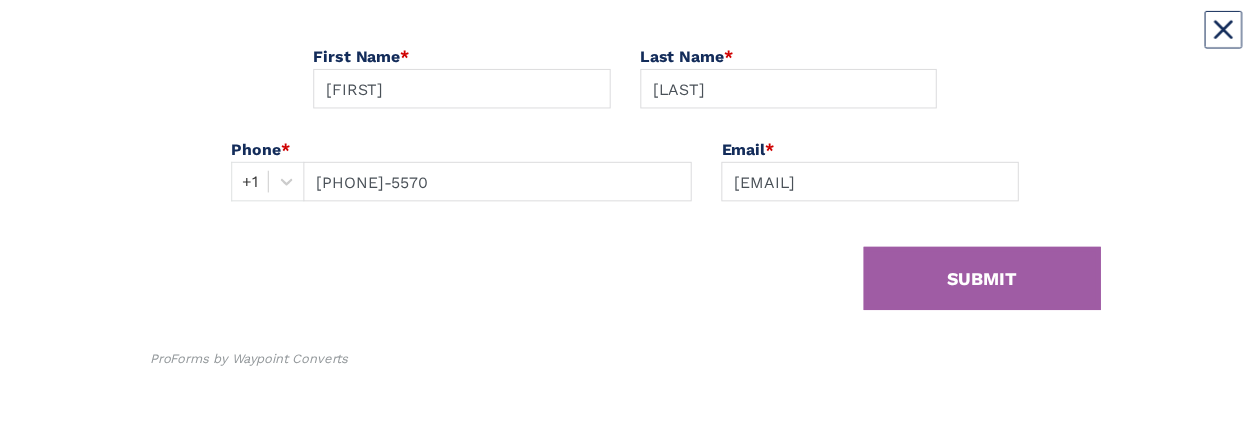 scroll, scrollTop: 0, scrollLeft: 0, axis: both 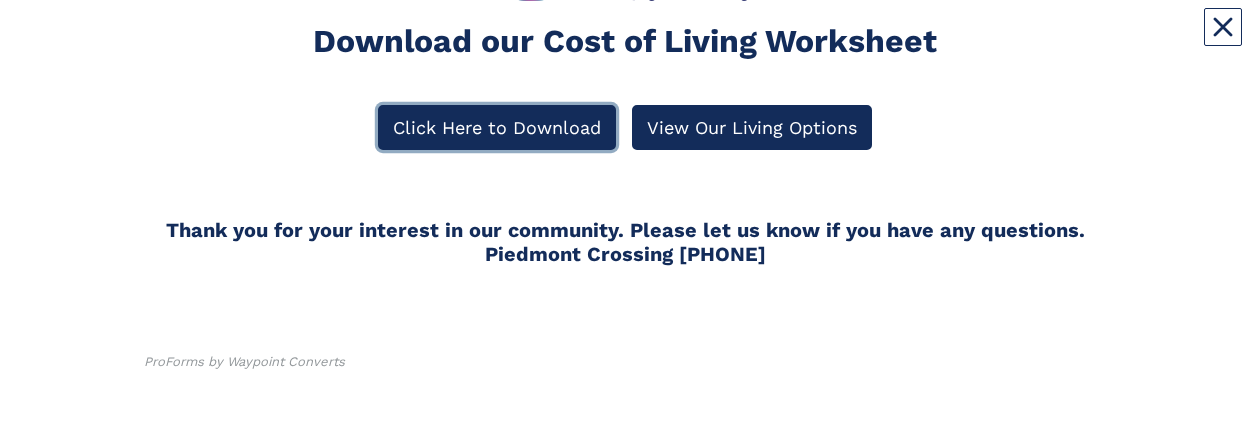 click on "Click Here to Download" at bounding box center [497, 127] 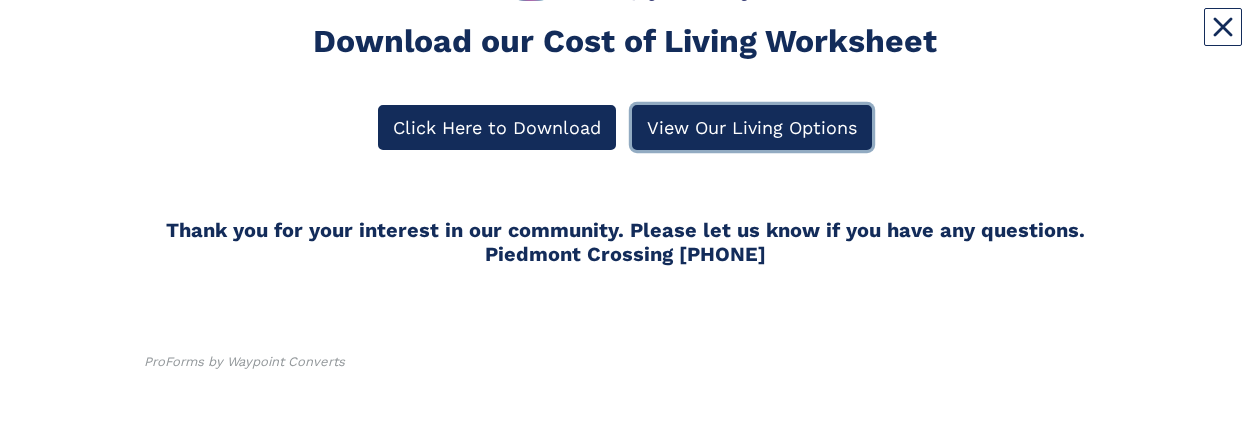 click on "View Our Living Options" at bounding box center (752, 127) 